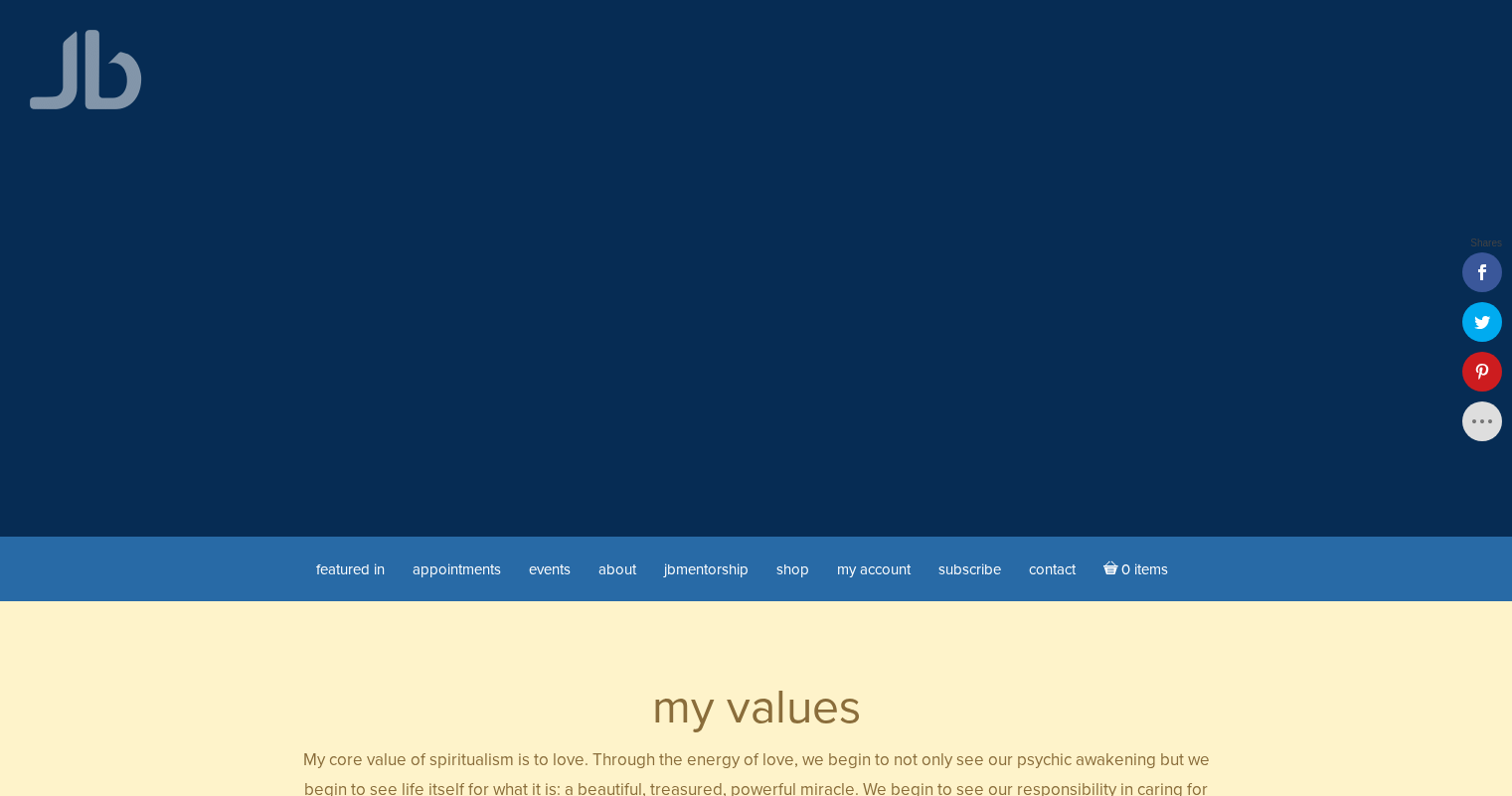 scroll, scrollTop: 0, scrollLeft: 0, axis: both 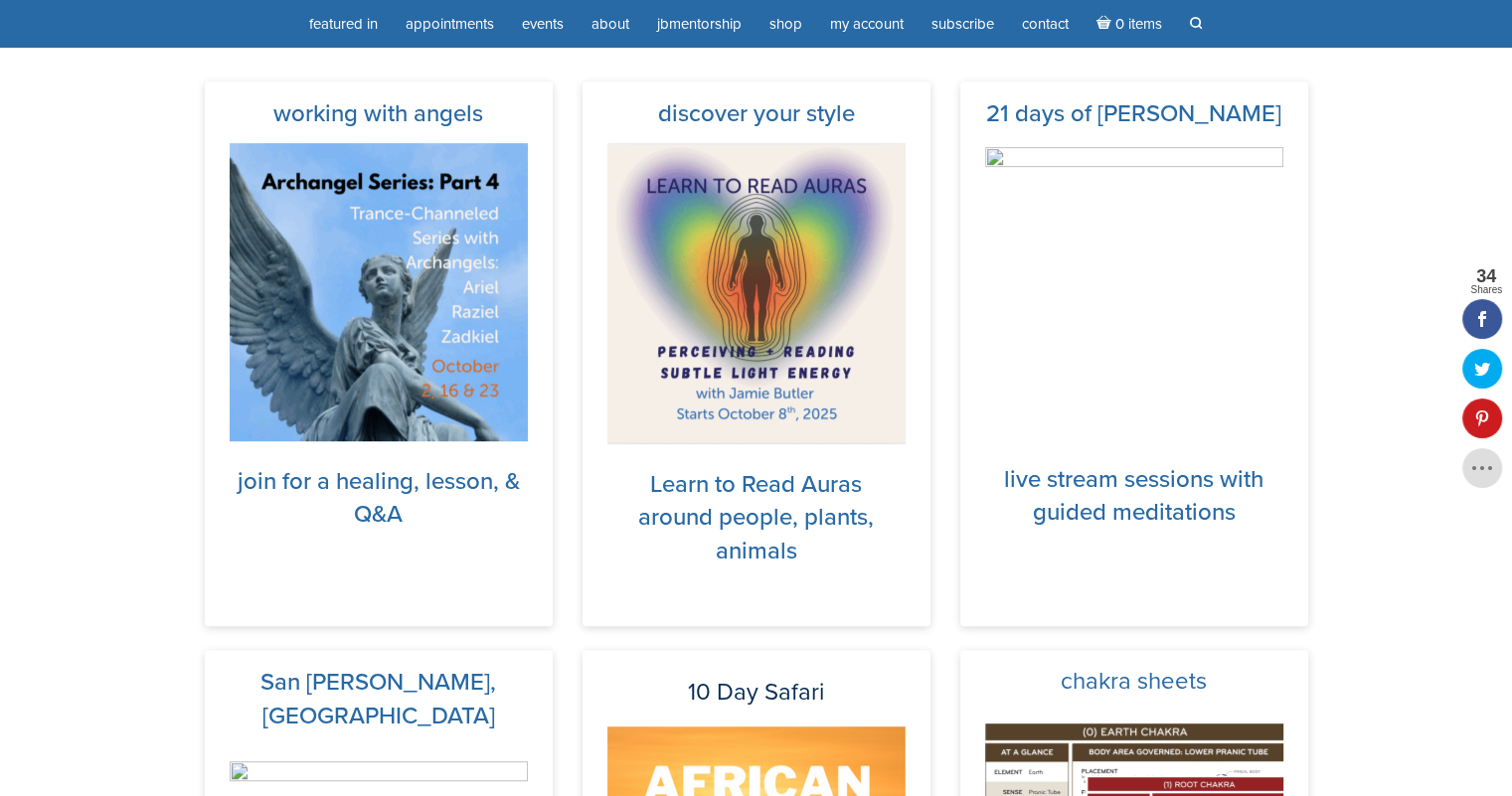 drag, startPoint x: 1520, startPoint y: 48, endPoint x: 1526, endPoint y: 202, distance: 154.11684 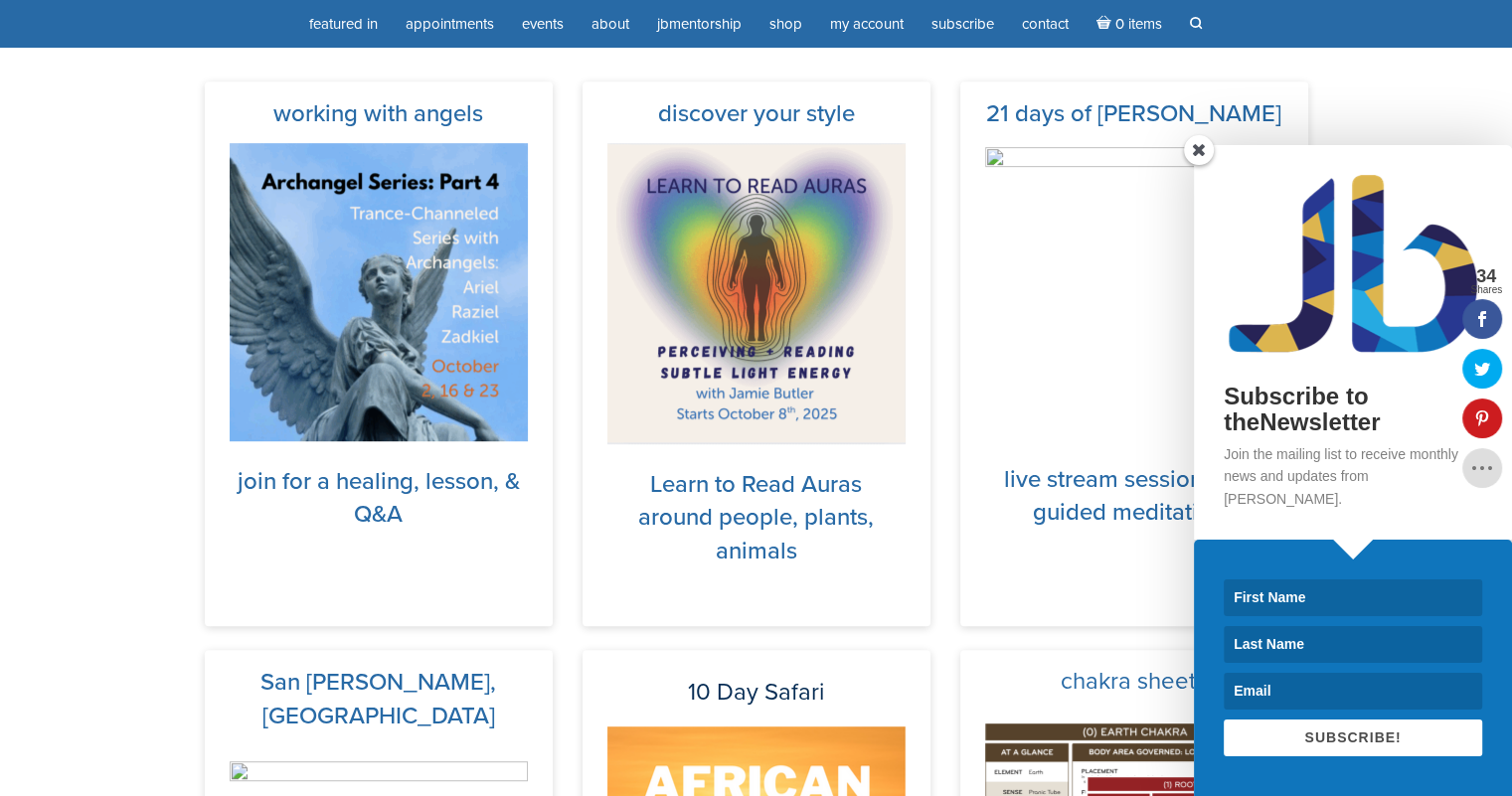 click on "working with angels join for a healing, lesson, & Q&A
discover your style
Learn to Read Auras
around people, plants, animals
21 days of reiki live stream sessions with
guided meditations" at bounding box center (756, 661) 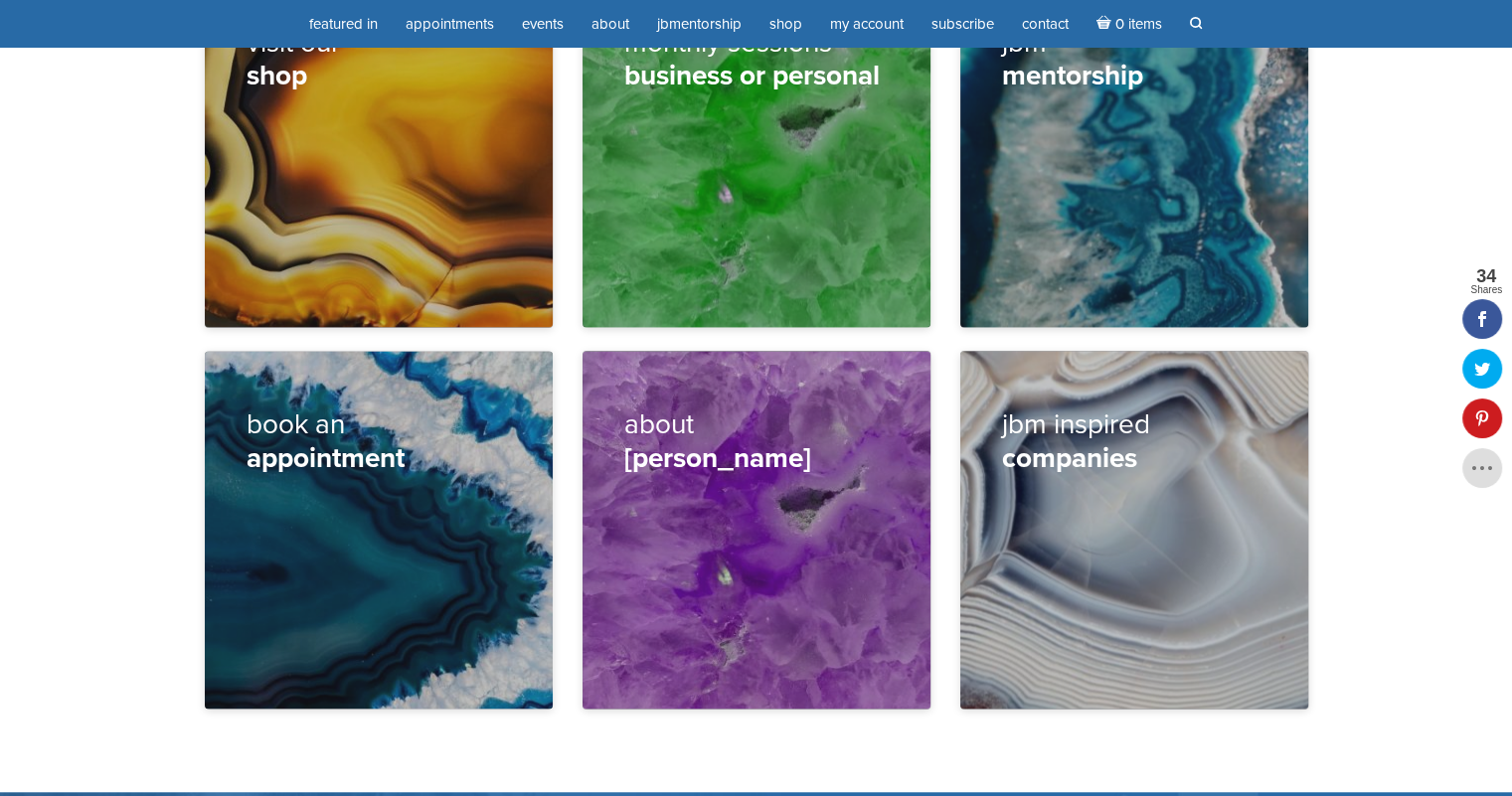 scroll, scrollTop: 3386, scrollLeft: 0, axis: vertical 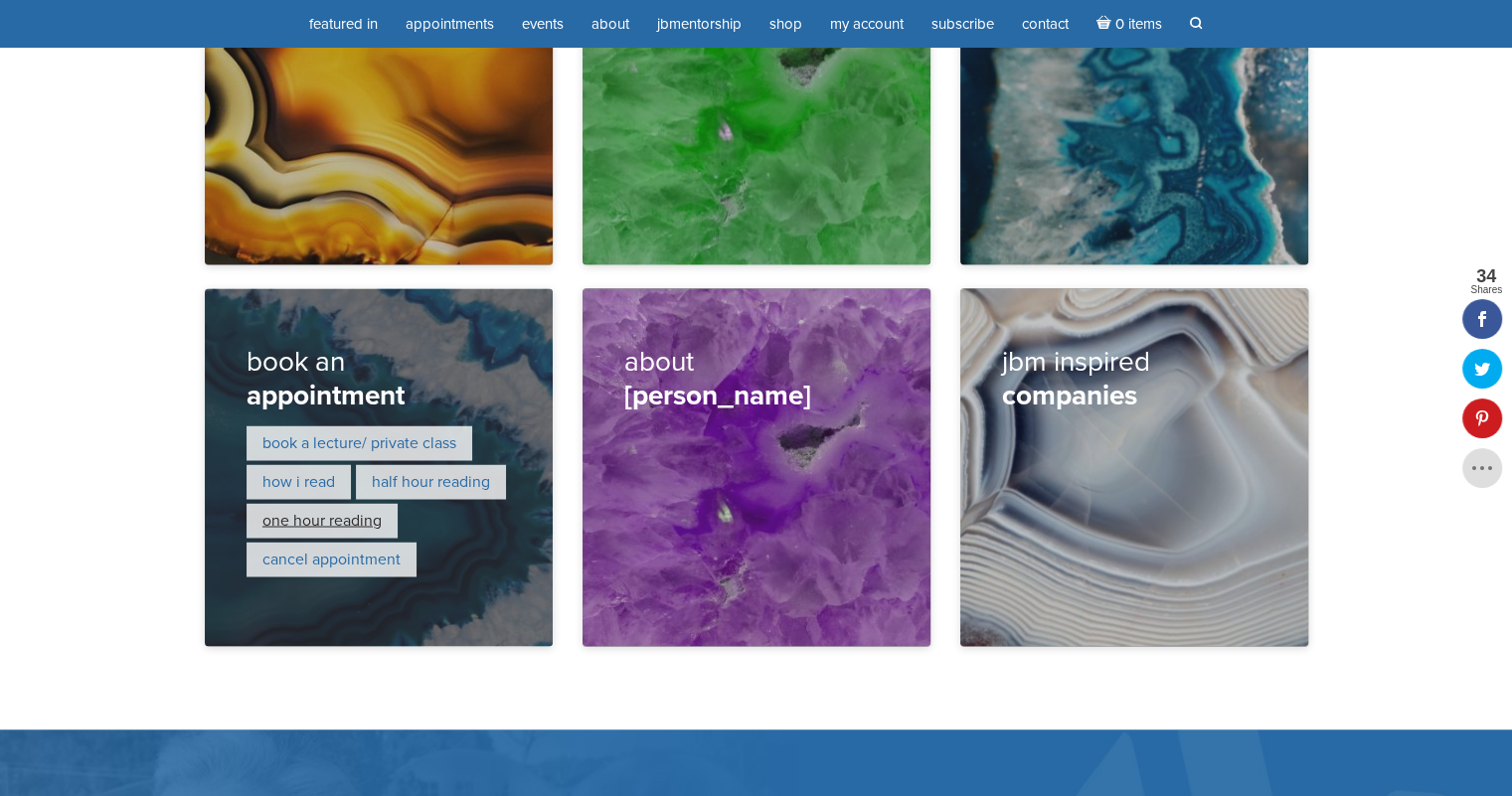 click on "One hour reading" at bounding box center [322, 519] 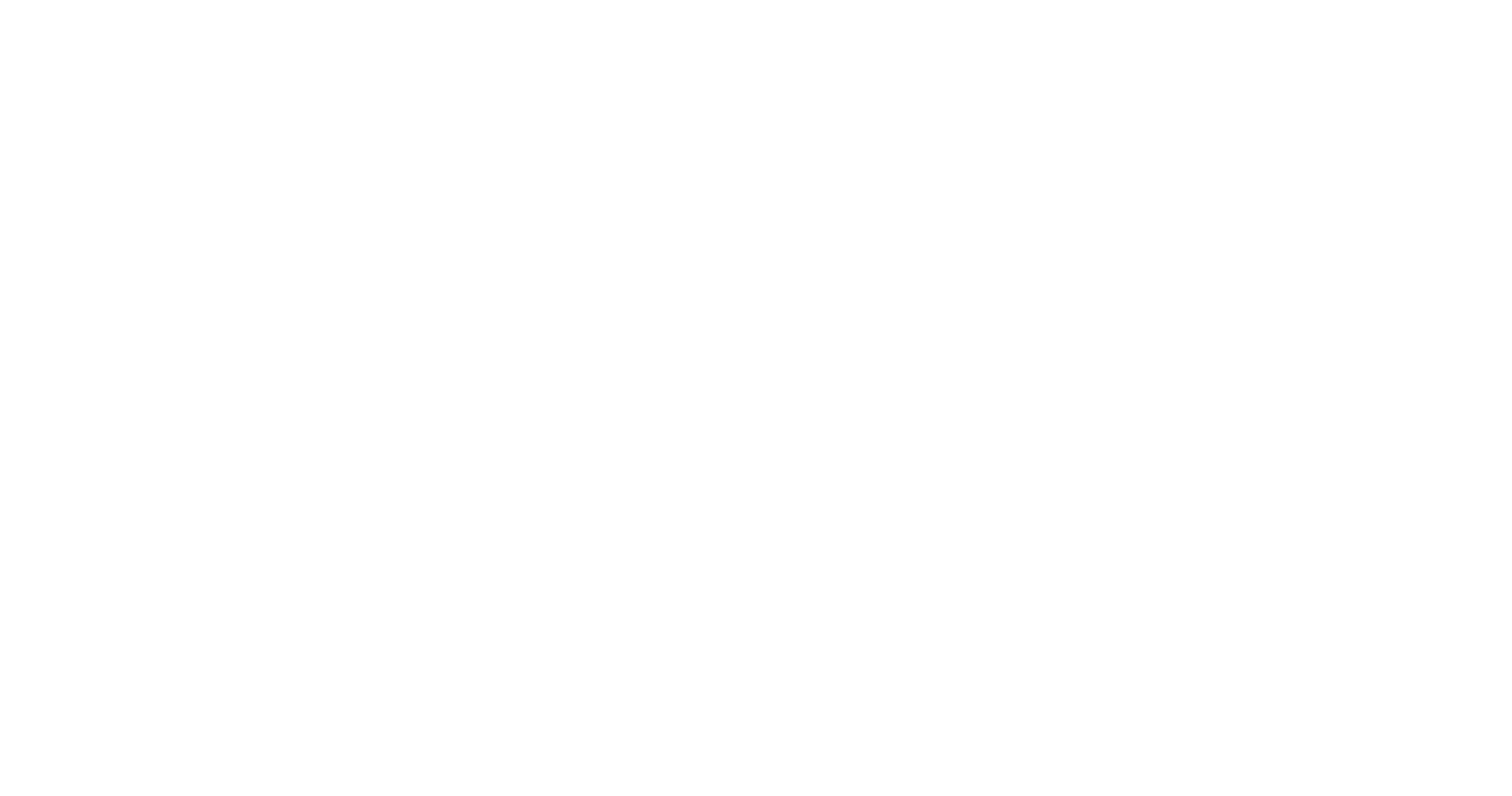 scroll, scrollTop: 0, scrollLeft: 0, axis: both 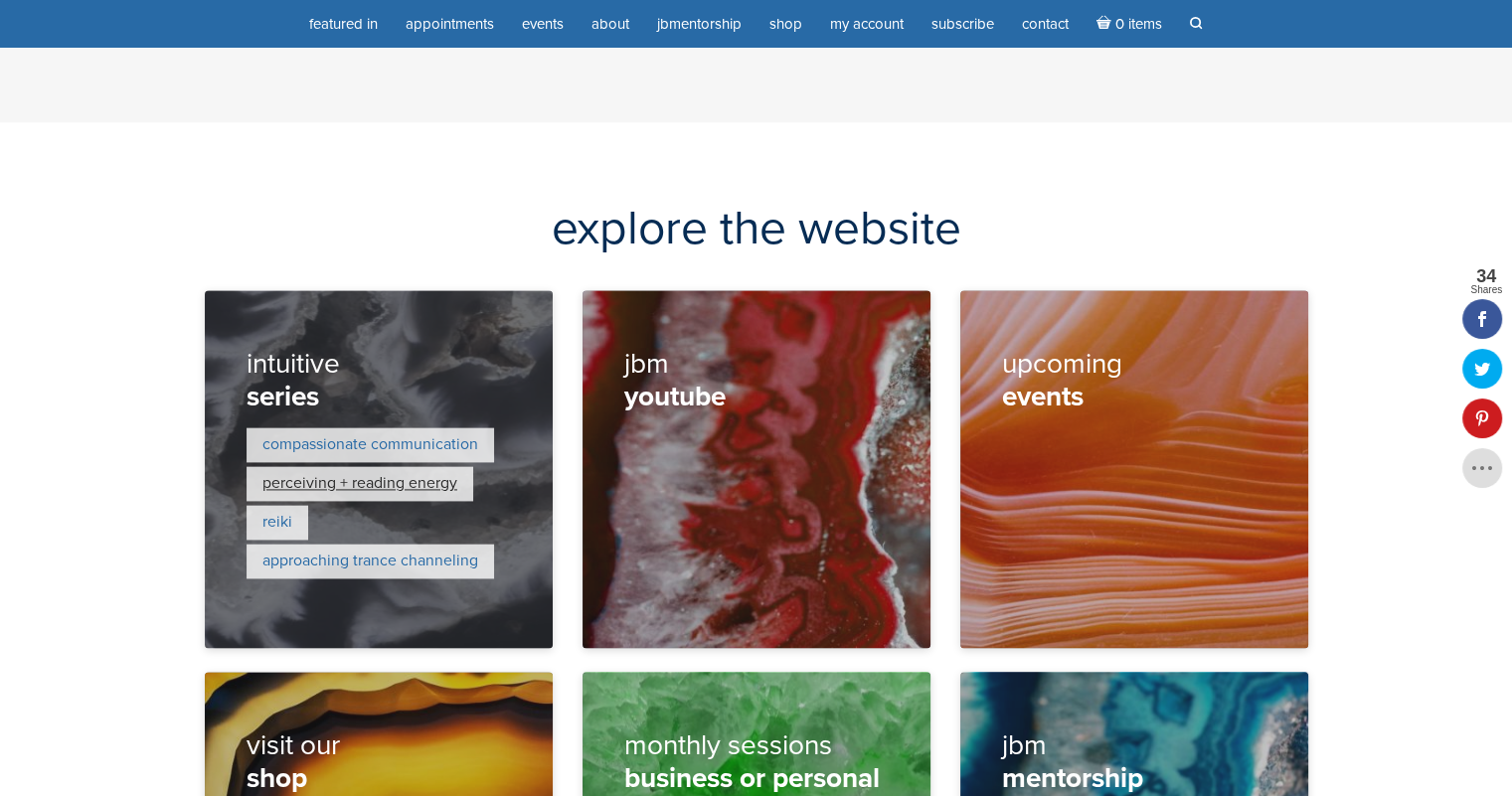 click on "perceiving + reading energy" at bounding box center [360, 482] 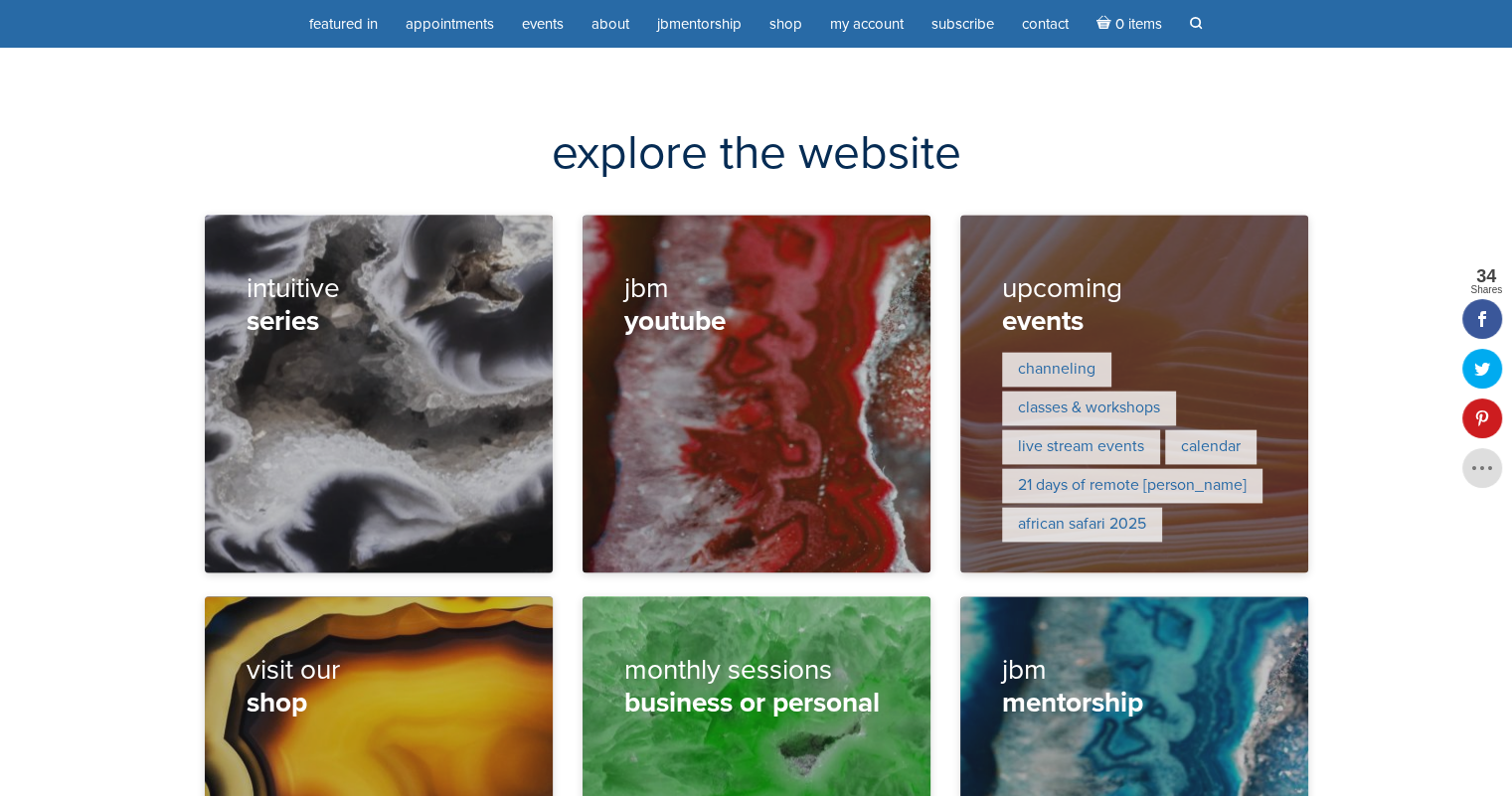 scroll, scrollTop: 2720, scrollLeft: 0, axis: vertical 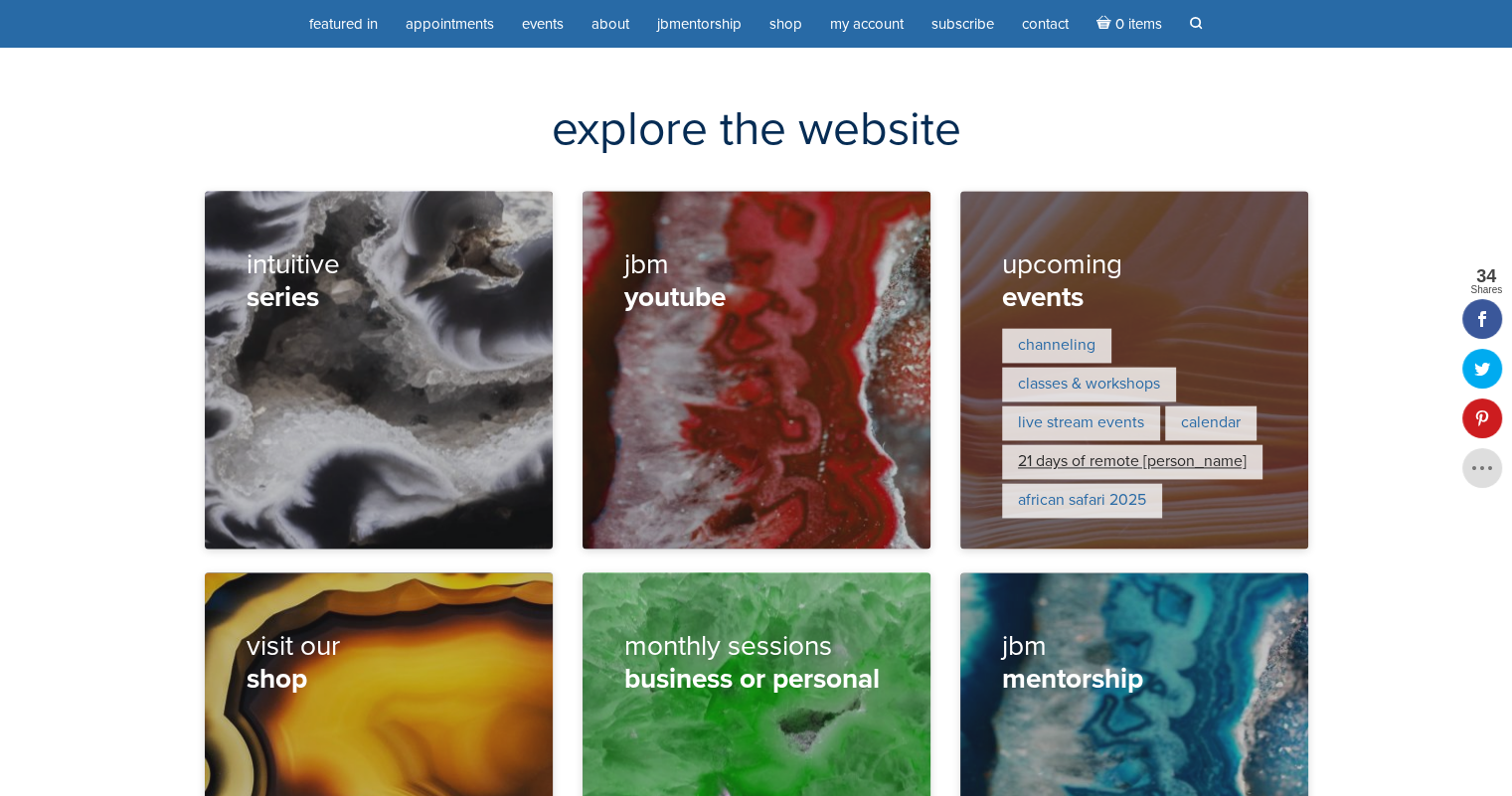 click on "21 Days of Remote Reiki" at bounding box center [1132, 460] 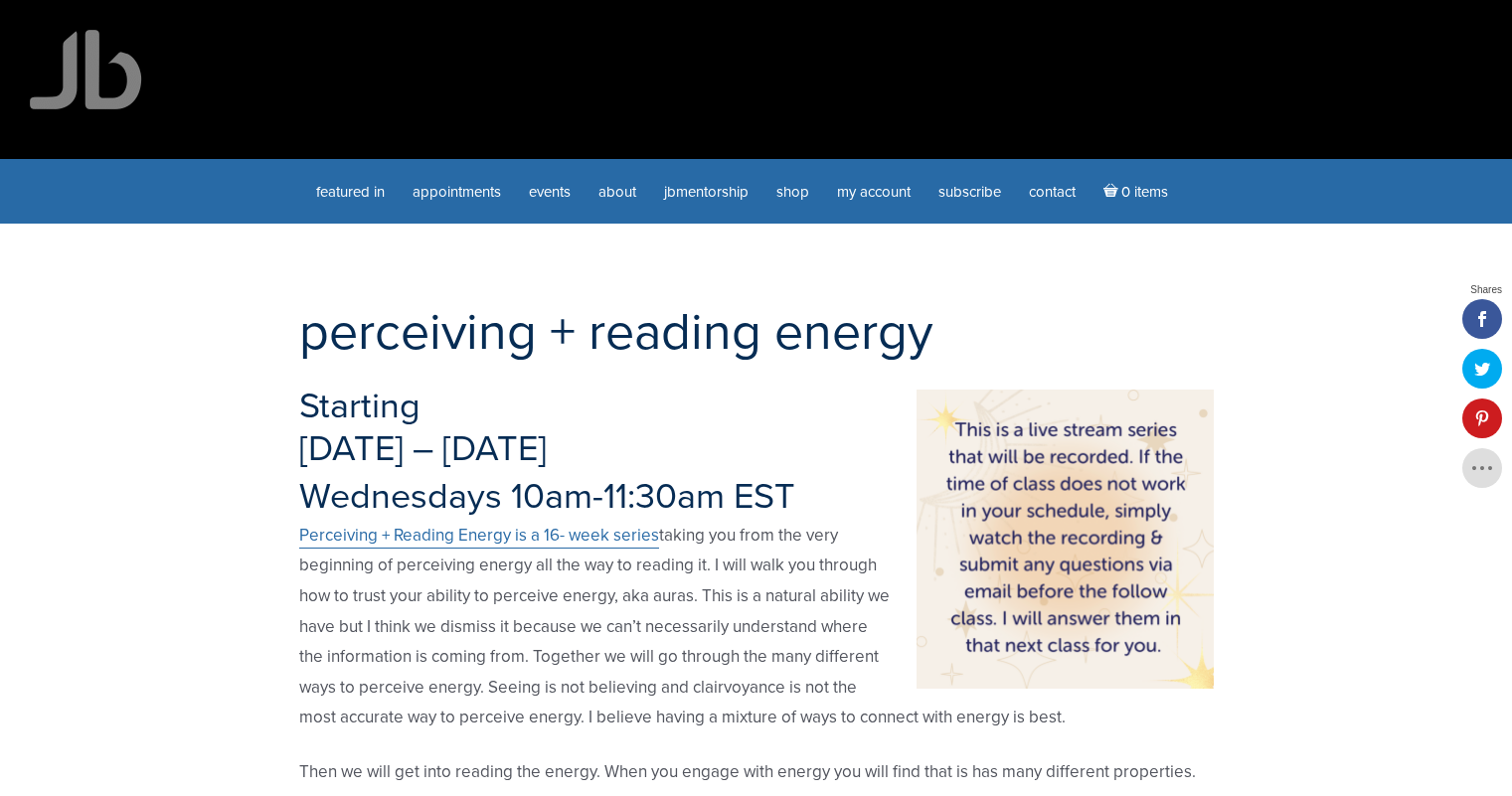 scroll, scrollTop: 0, scrollLeft: 0, axis: both 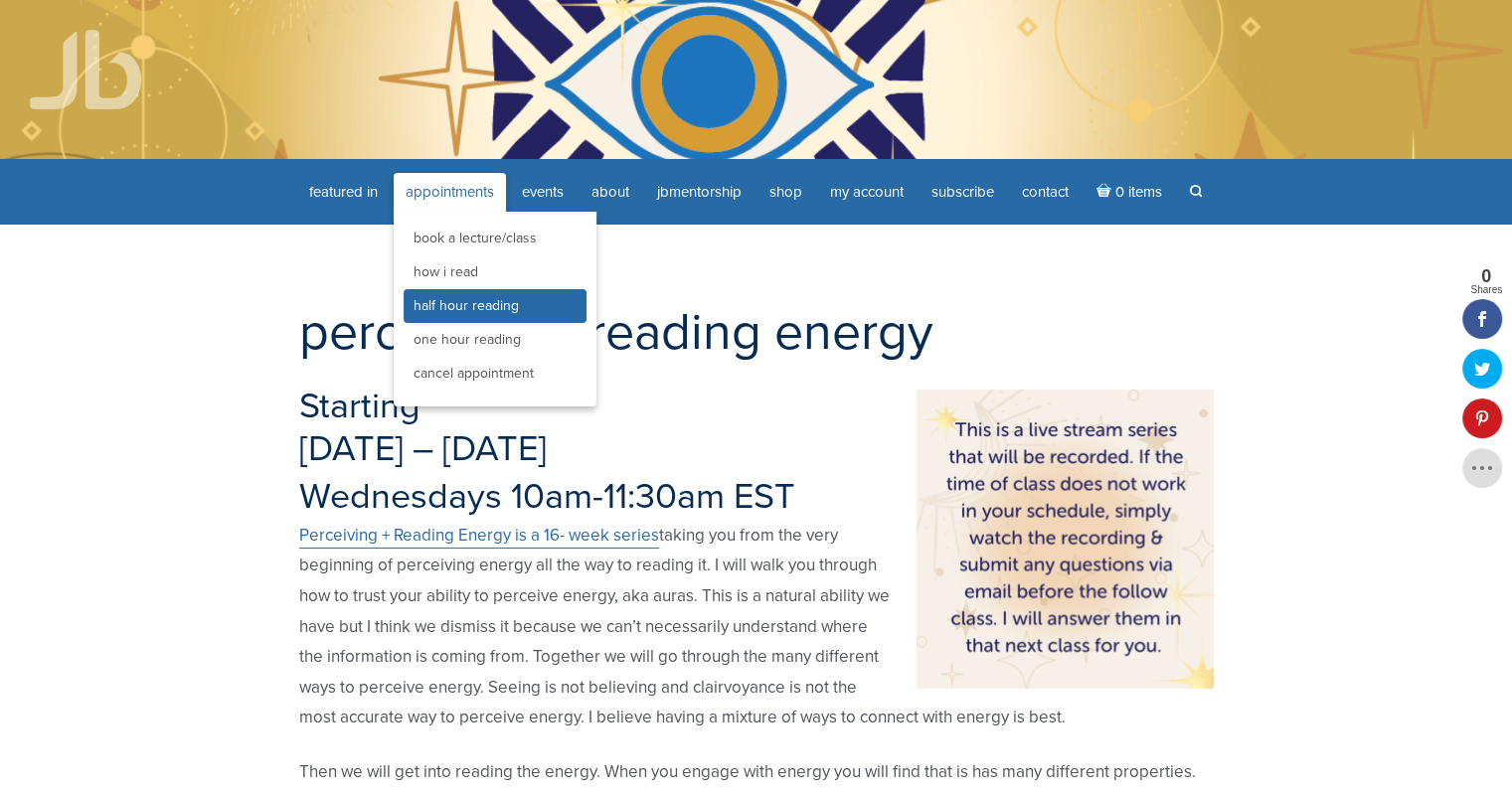 click on "Half Hour Reading" at bounding box center (466, 305) 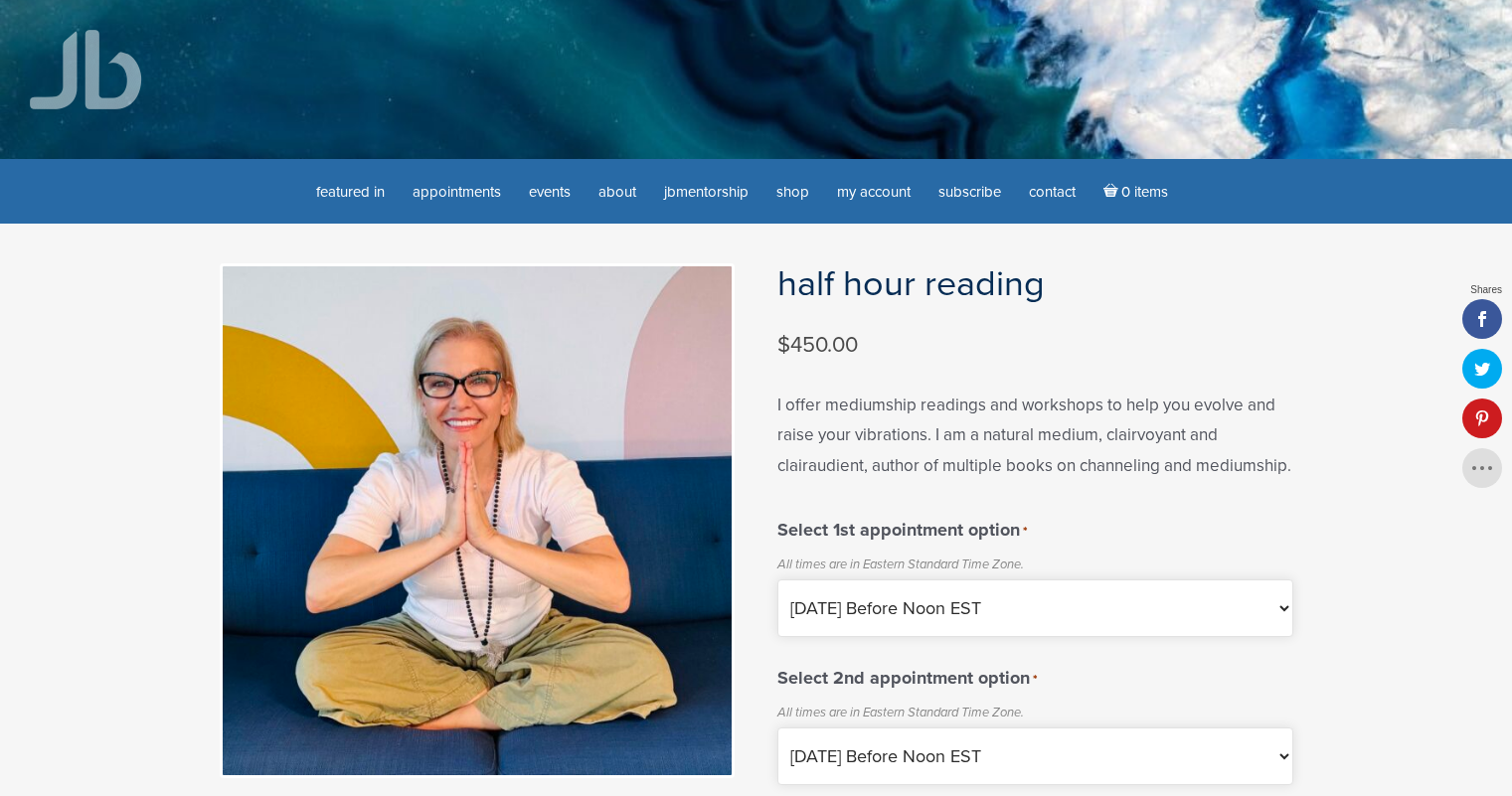 scroll, scrollTop: 0, scrollLeft: 0, axis: both 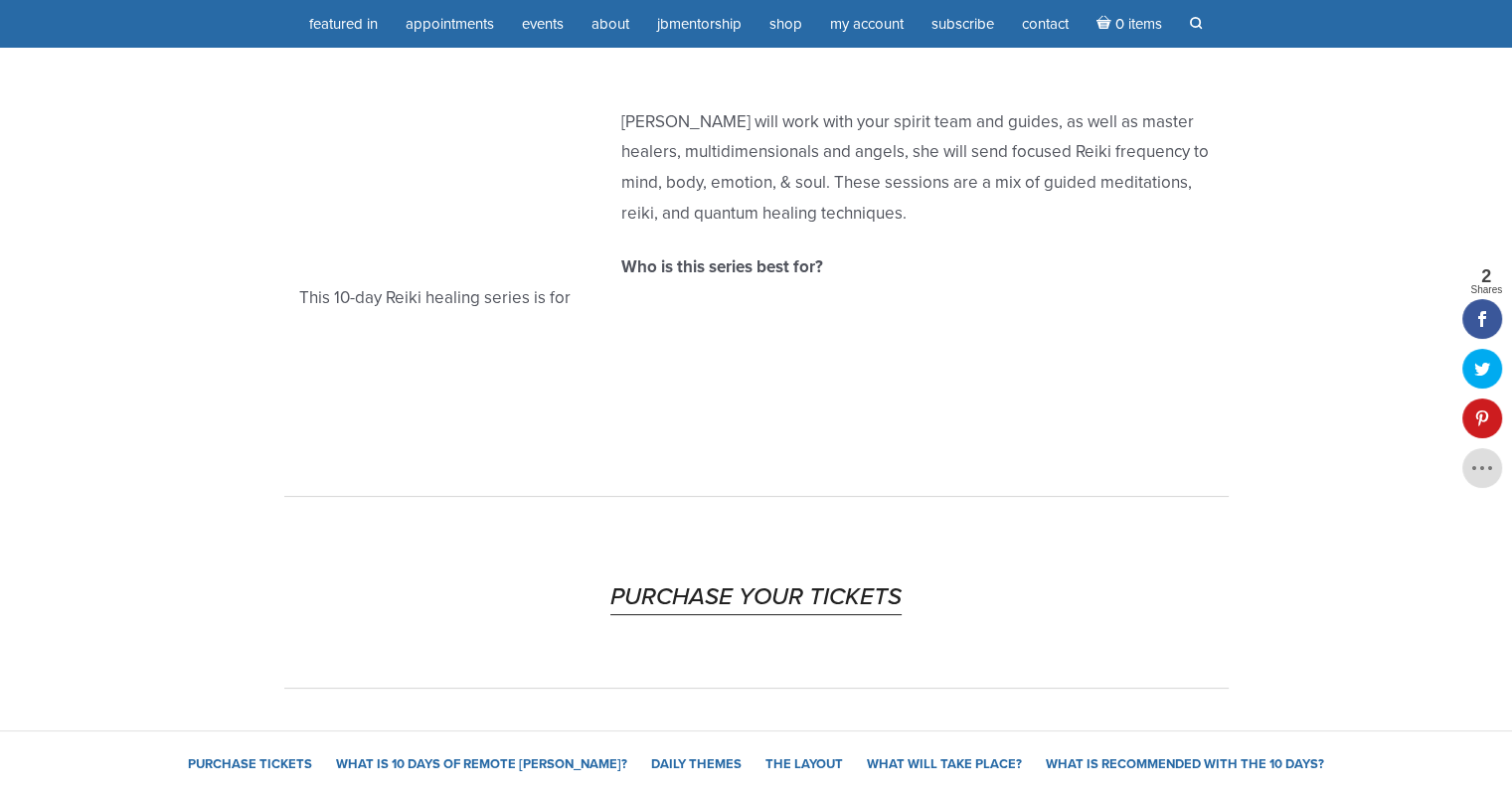 click on "PURCHASE YOUR TICKETS" at bounding box center (756, 596) 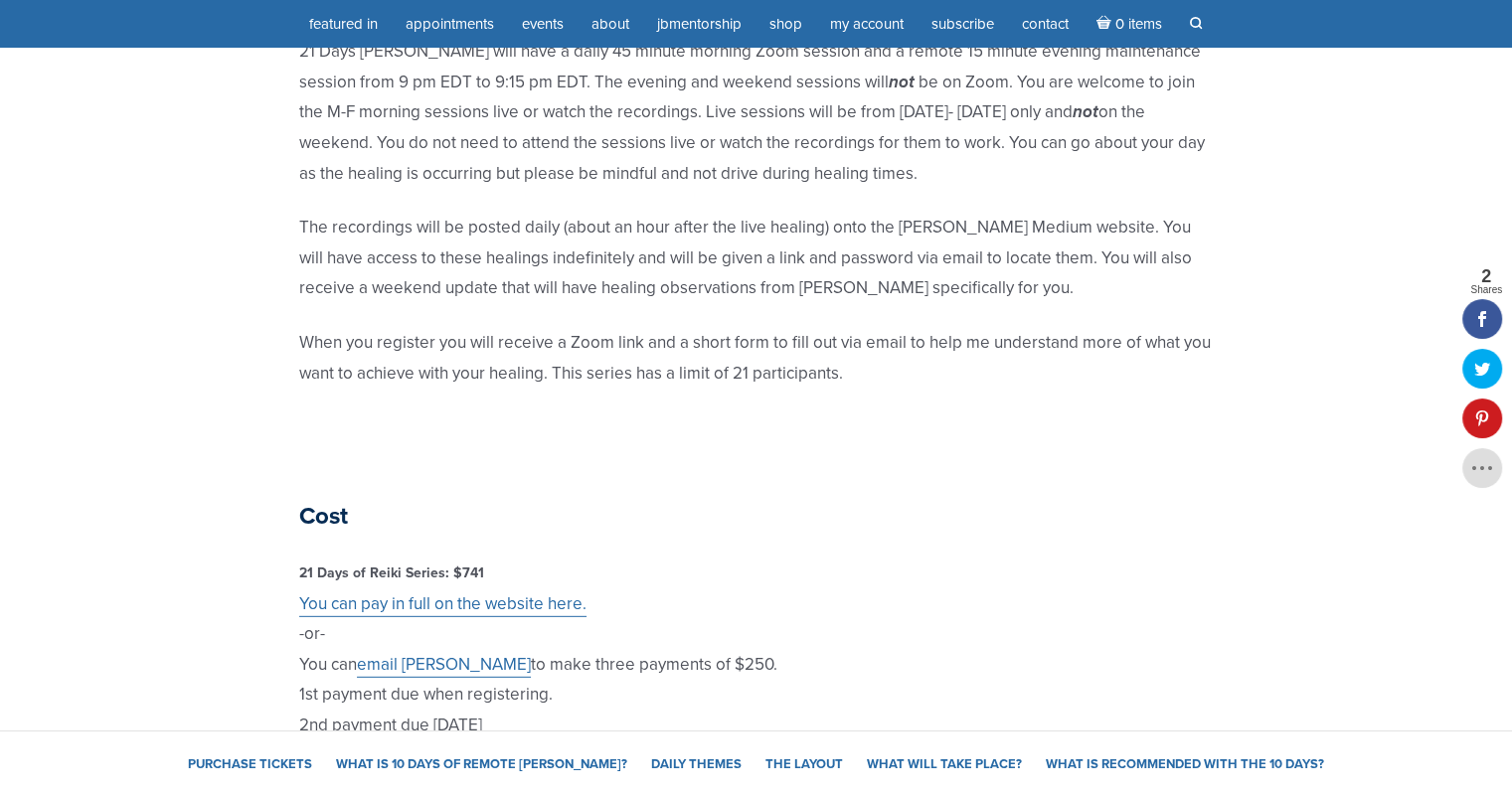 scroll, scrollTop: 5915, scrollLeft: 0, axis: vertical 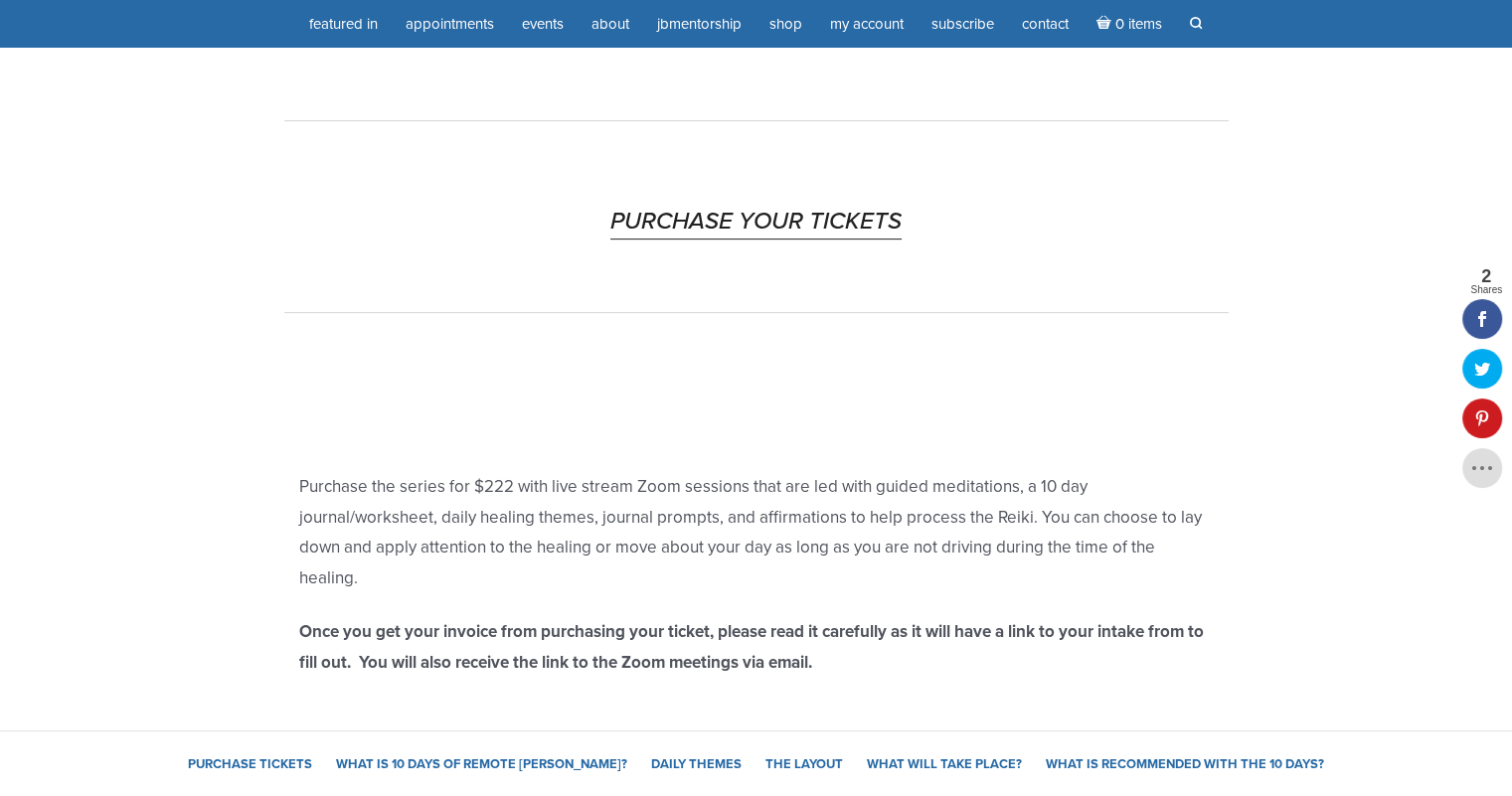 click on "PURCHASE YOUR TICKETS" at bounding box center (756, 221) 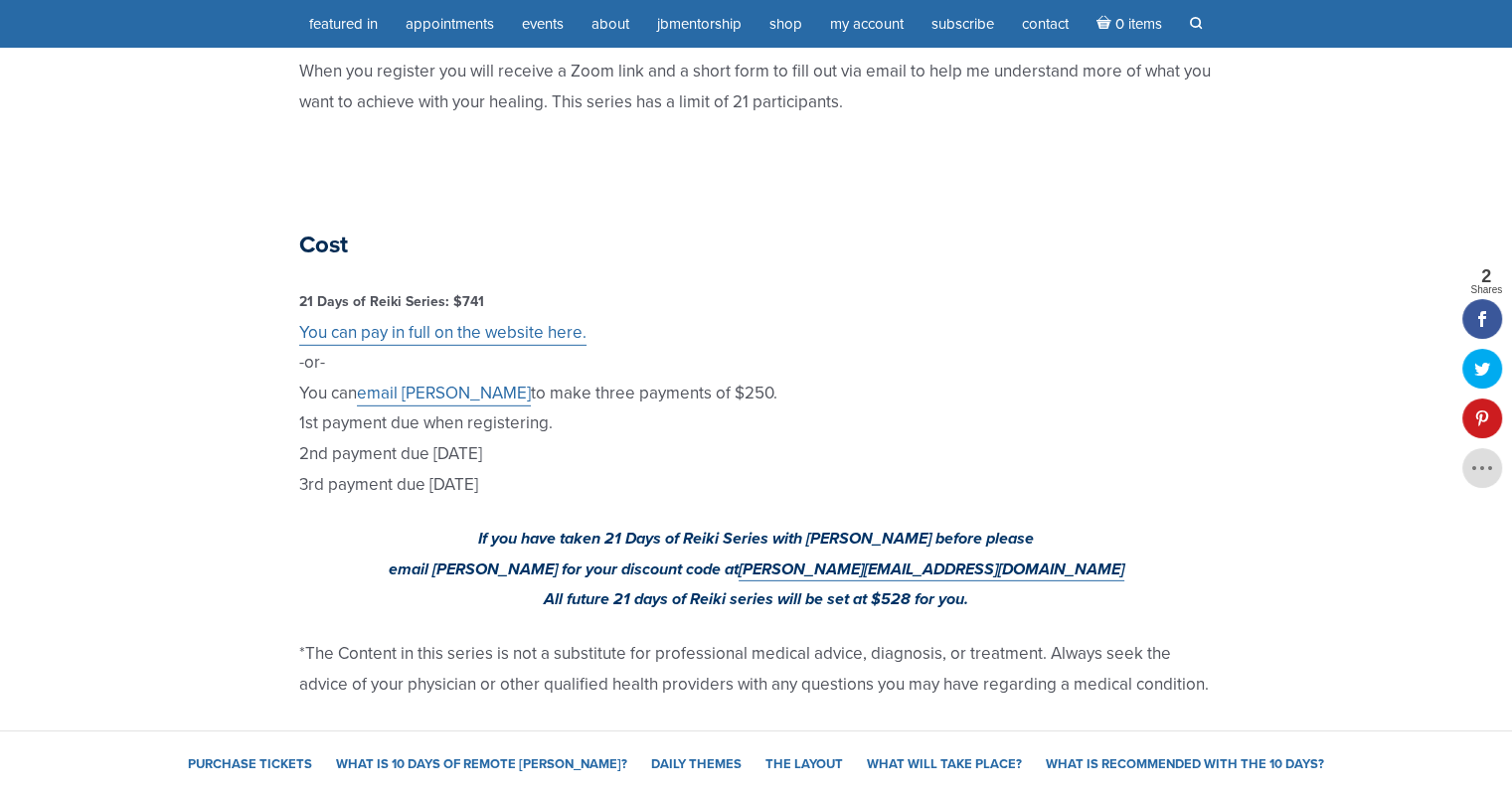 scroll, scrollTop: 5915, scrollLeft: 0, axis: vertical 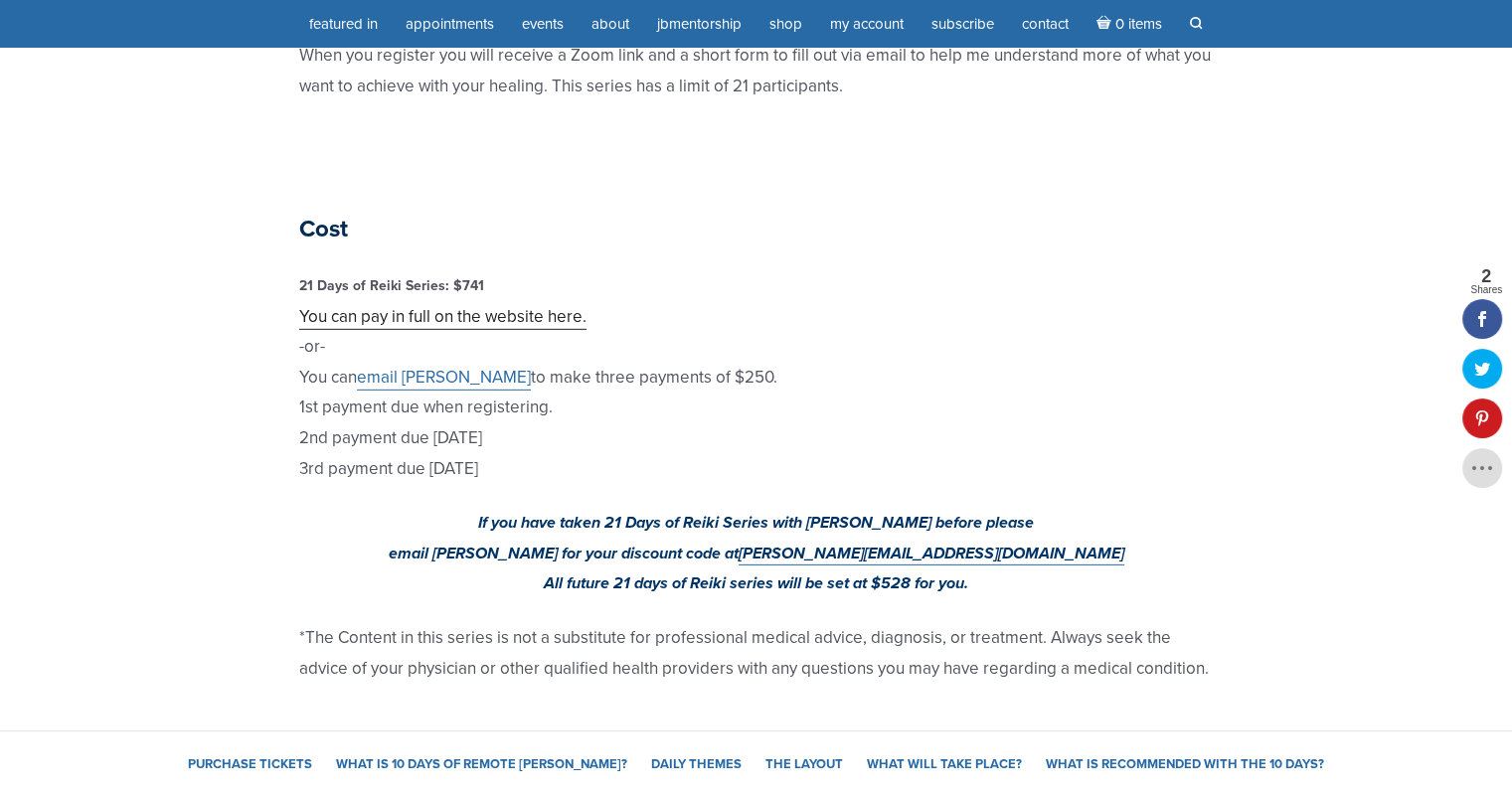 click on "You can pay in full on the website here." at bounding box center [442, 317] 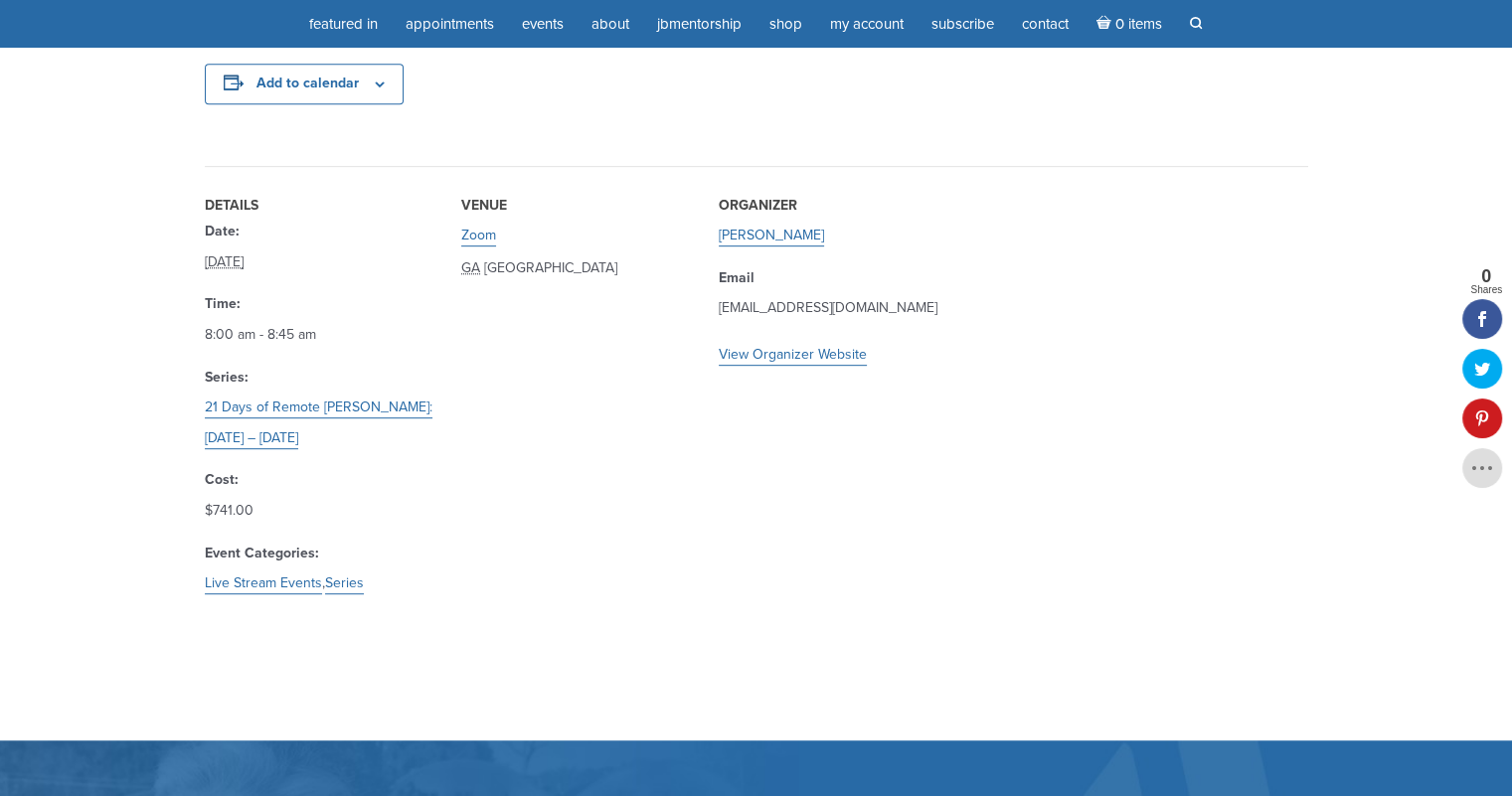 scroll, scrollTop: 894, scrollLeft: 0, axis: vertical 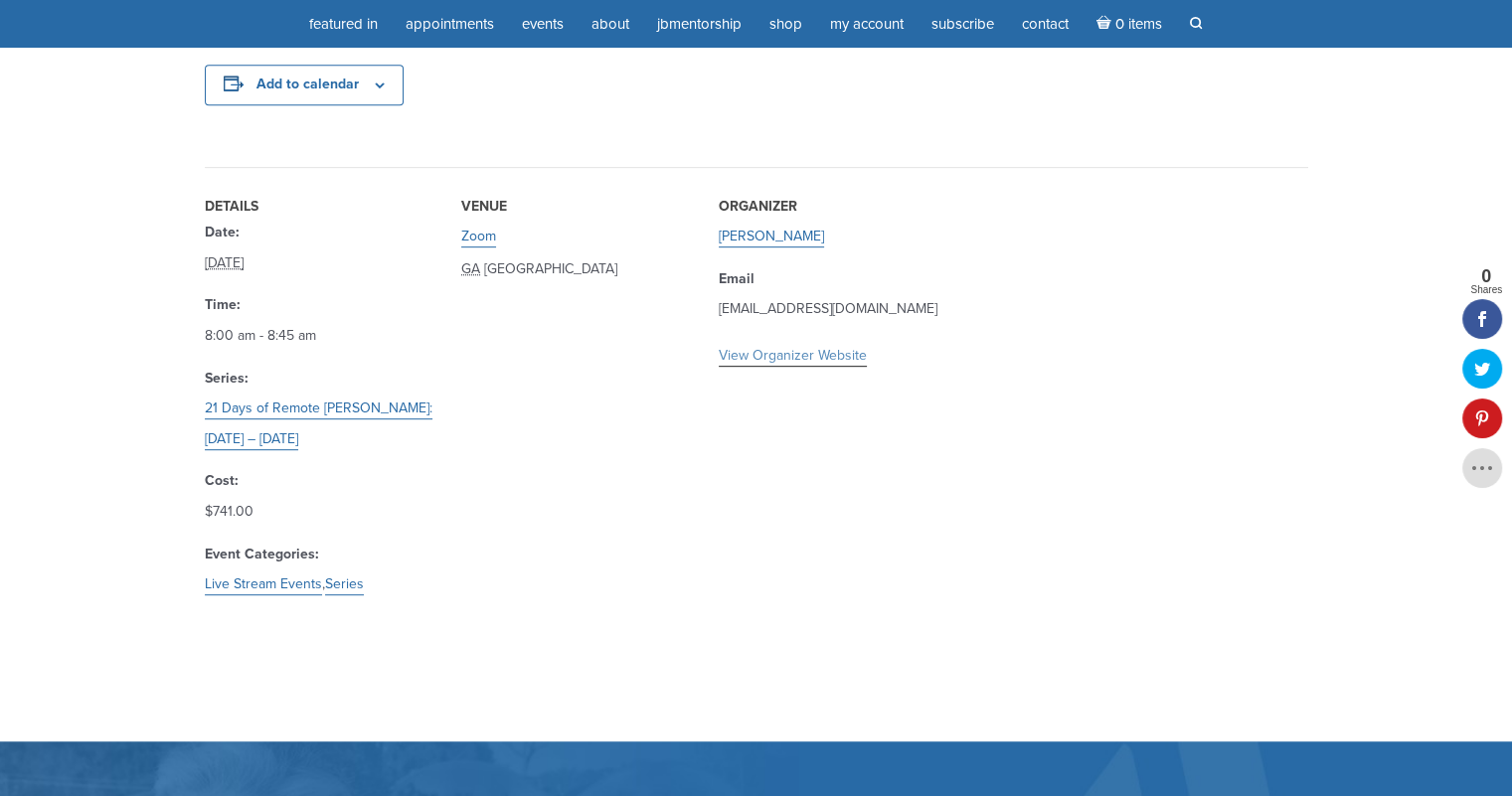 click on "View Organizer Website" at bounding box center [792, 356] 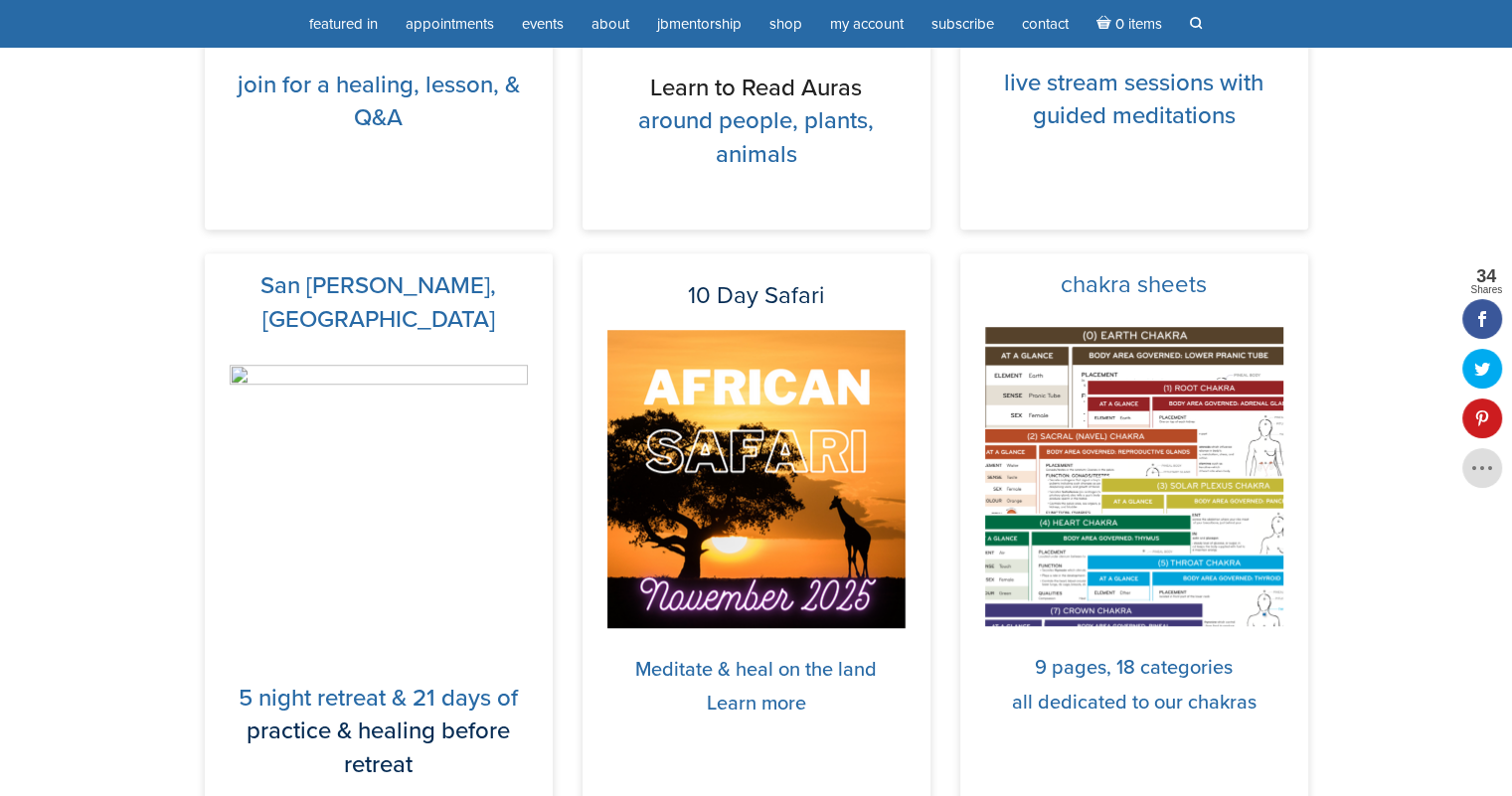 scroll, scrollTop: 1491, scrollLeft: 0, axis: vertical 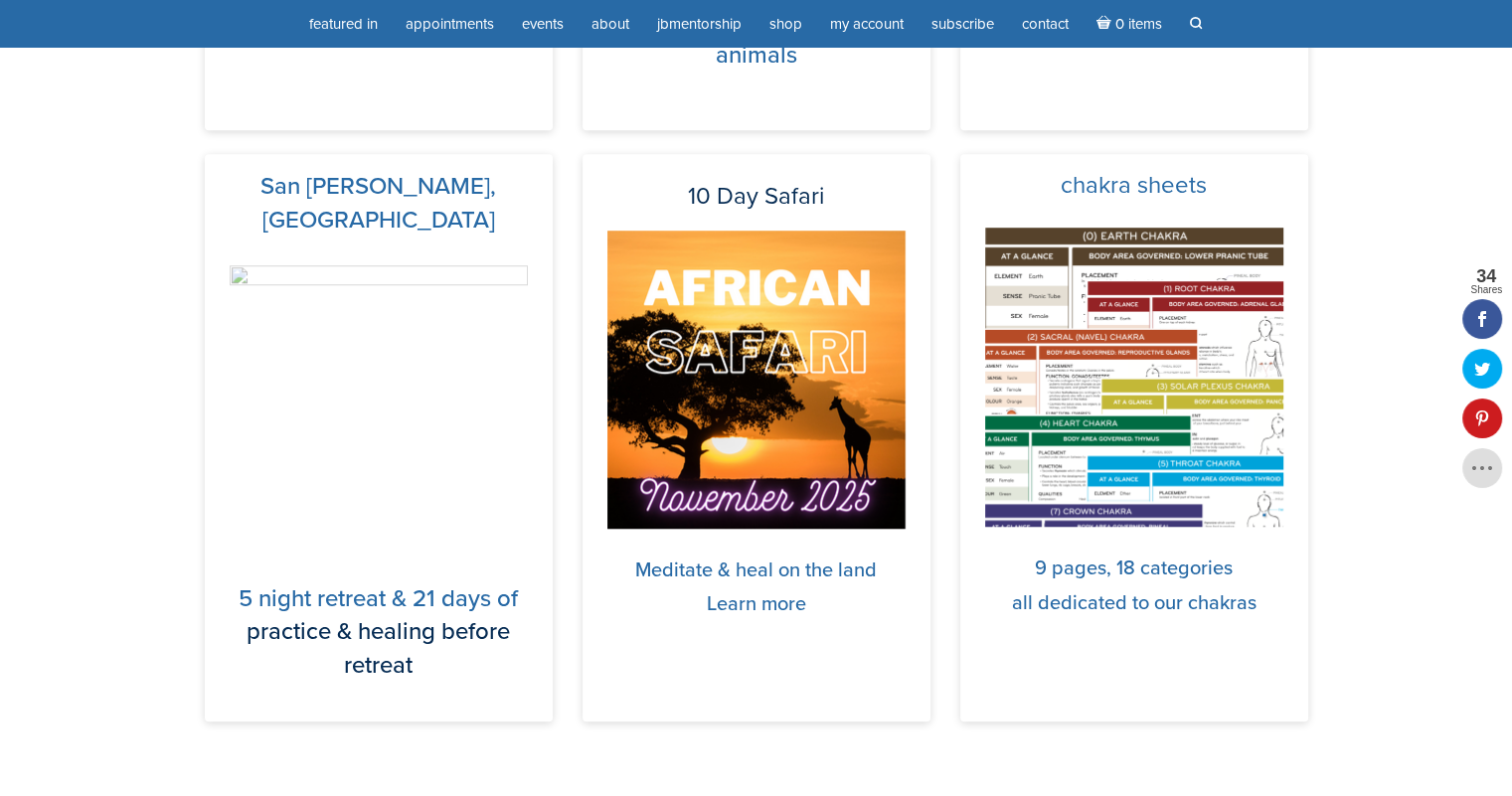 click at bounding box center (379, 409) 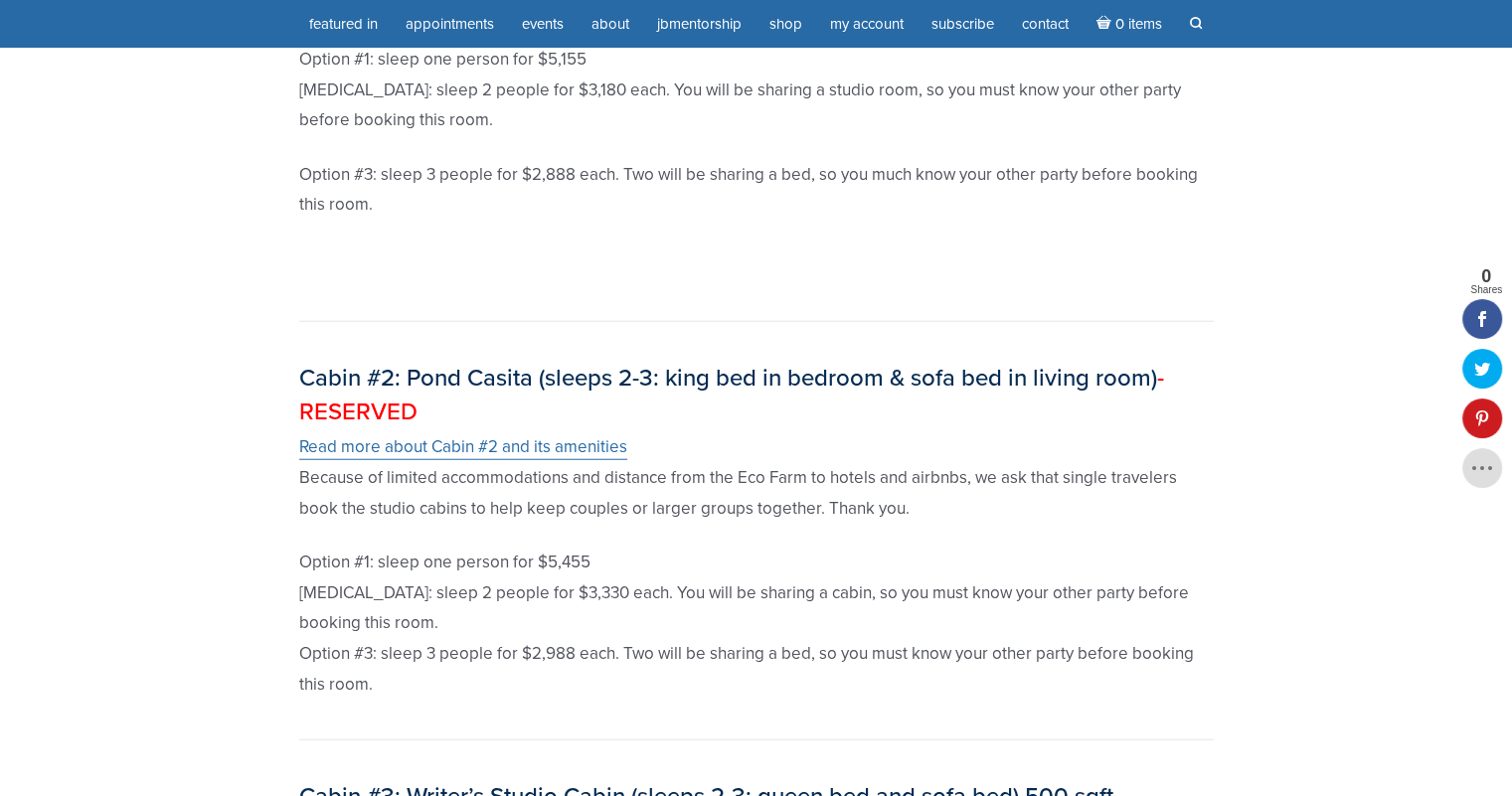 scroll, scrollTop: 12720, scrollLeft: 0, axis: vertical 